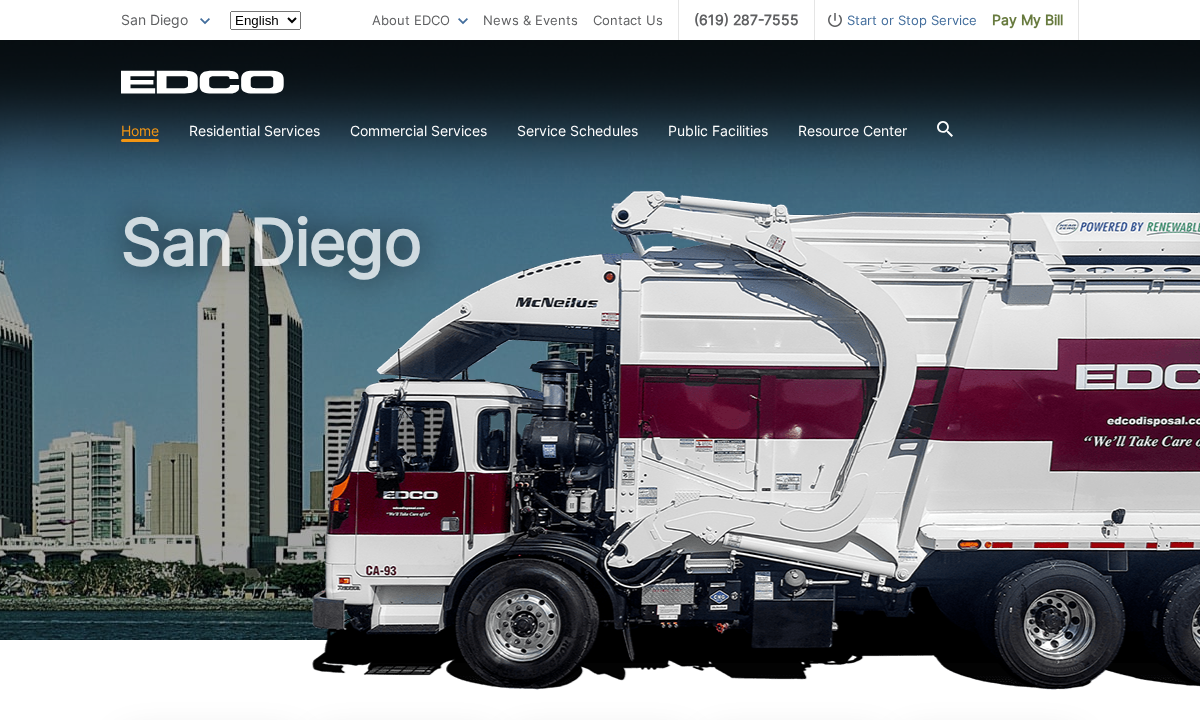 scroll, scrollTop: 0, scrollLeft: 0, axis: both 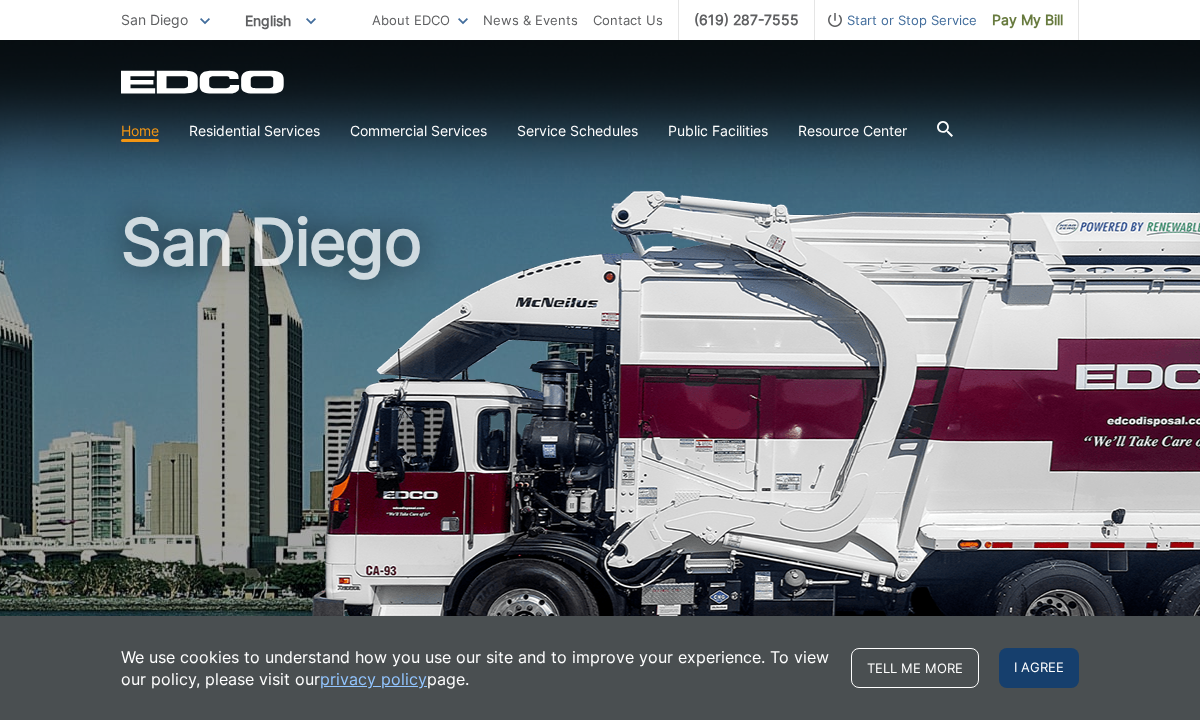click on "I agree" at bounding box center [1039, 668] 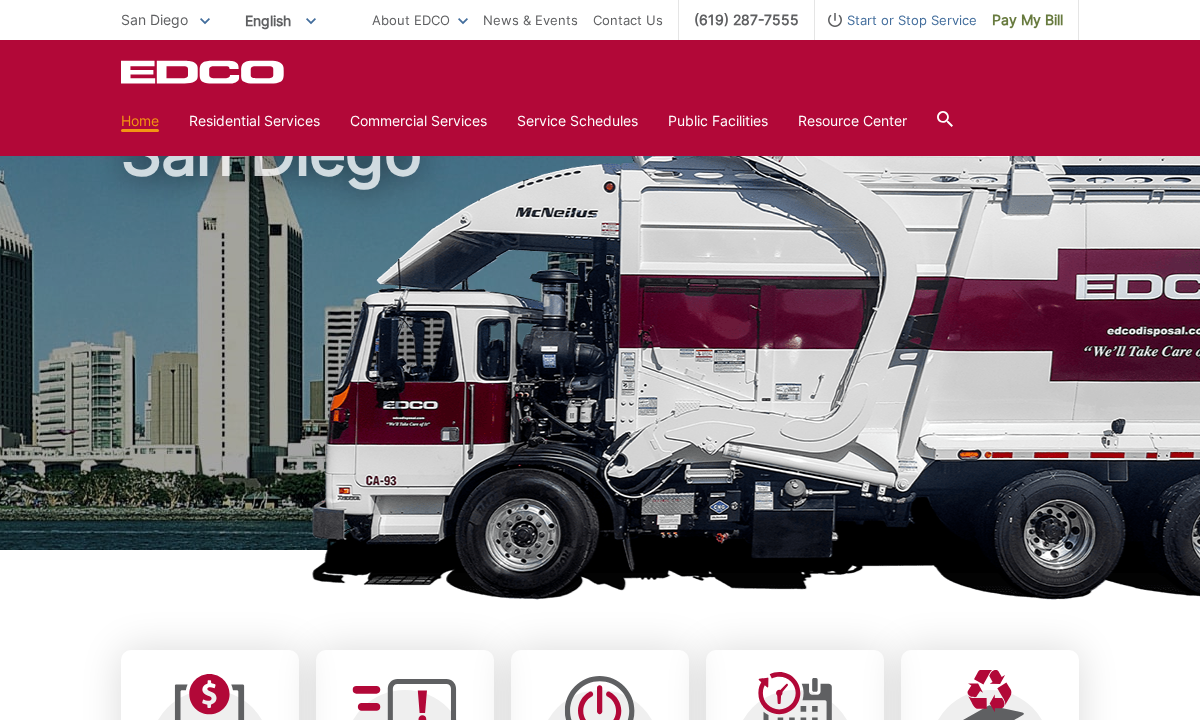 scroll, scrollTop: 0, scrollLeft: 0, axis: both 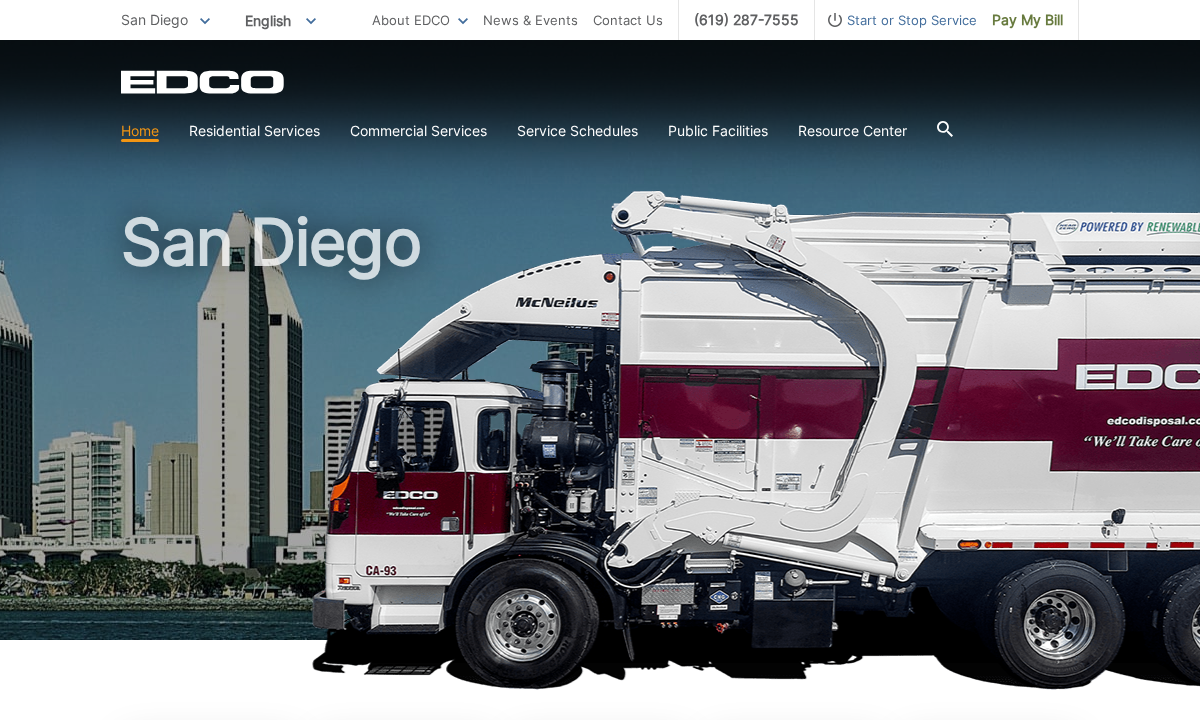 click on "San Diego" at bounding box center [600, 429] 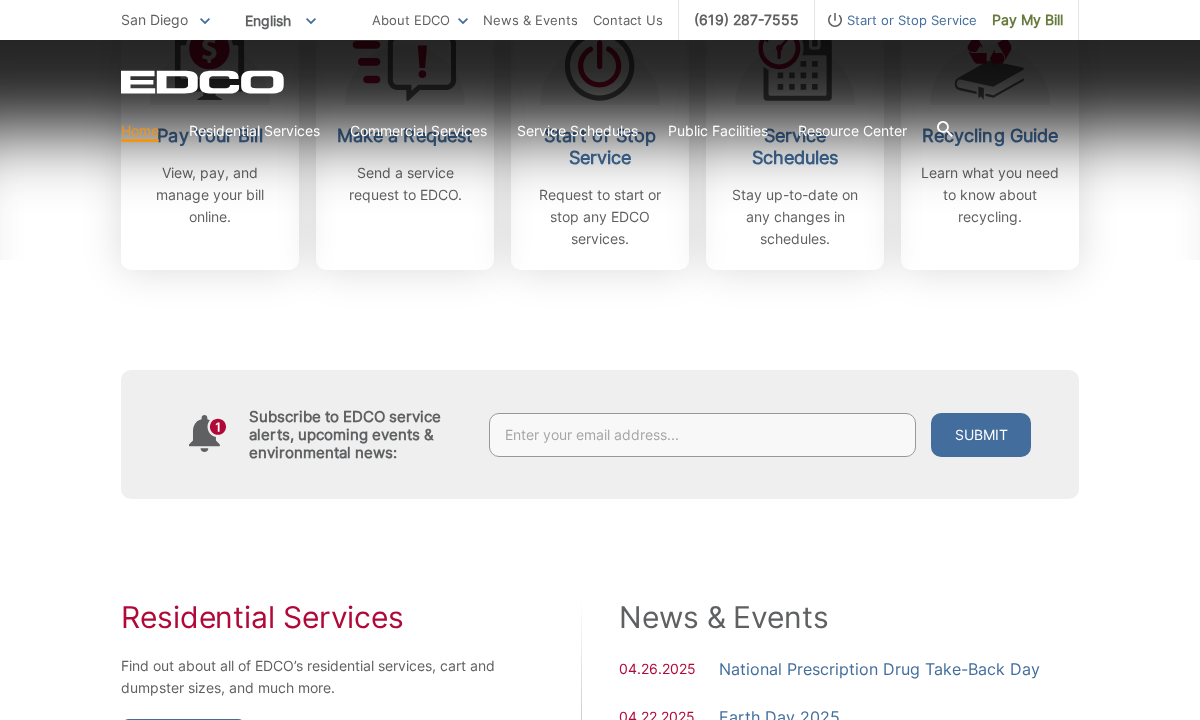 scroll, scrollTop: 888, scrollLeft: 0, axis: vertical 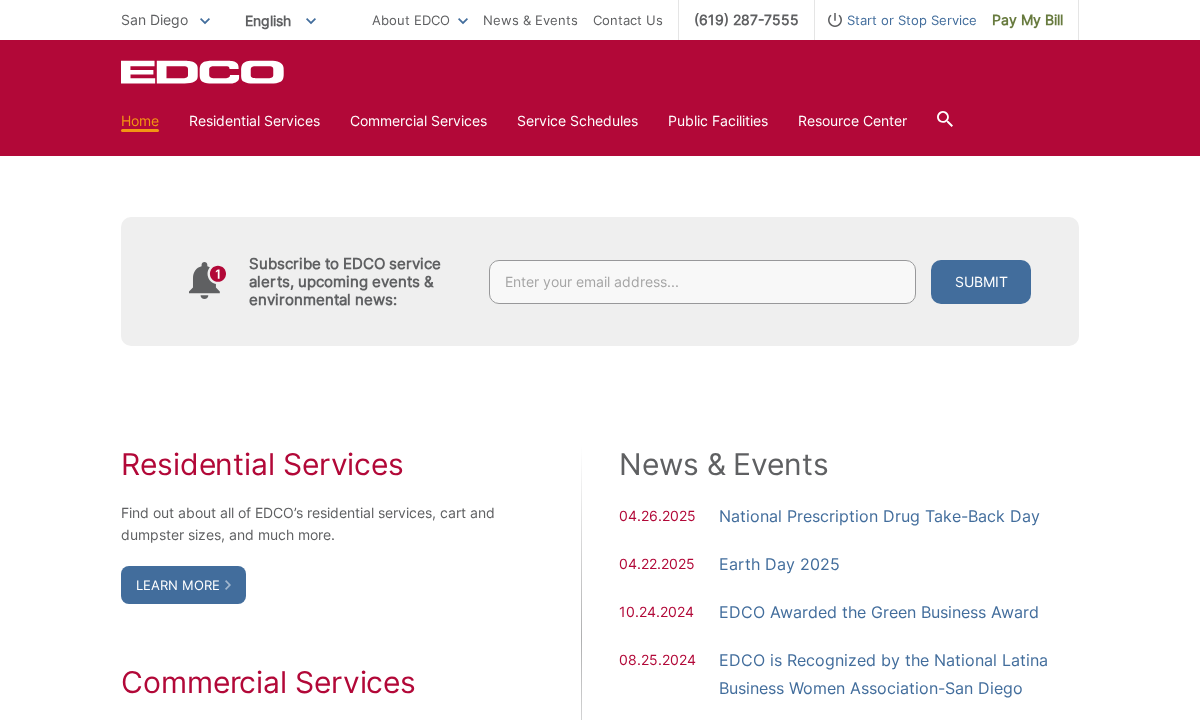 click on "Home
Residential Services
Curbside Pickup
Recycling
Organic Recycling
Trash
Household Hazardous Waste
Bulky Item Pickup
Dumpster Service
Temporary Dumpster
Roll-Off Boxes
Storage Containers
Apartments & Condos
Recycling
Organic Recycling
Trash
Commercial Services
Commercial Services
Recycling
Organic Recycling
Trash
Roll-Off Boxes
Forklift Maintenance
Construction & Demolition
Dumpsters
Roll-Off Boxes" at bounding box center (600, 121) 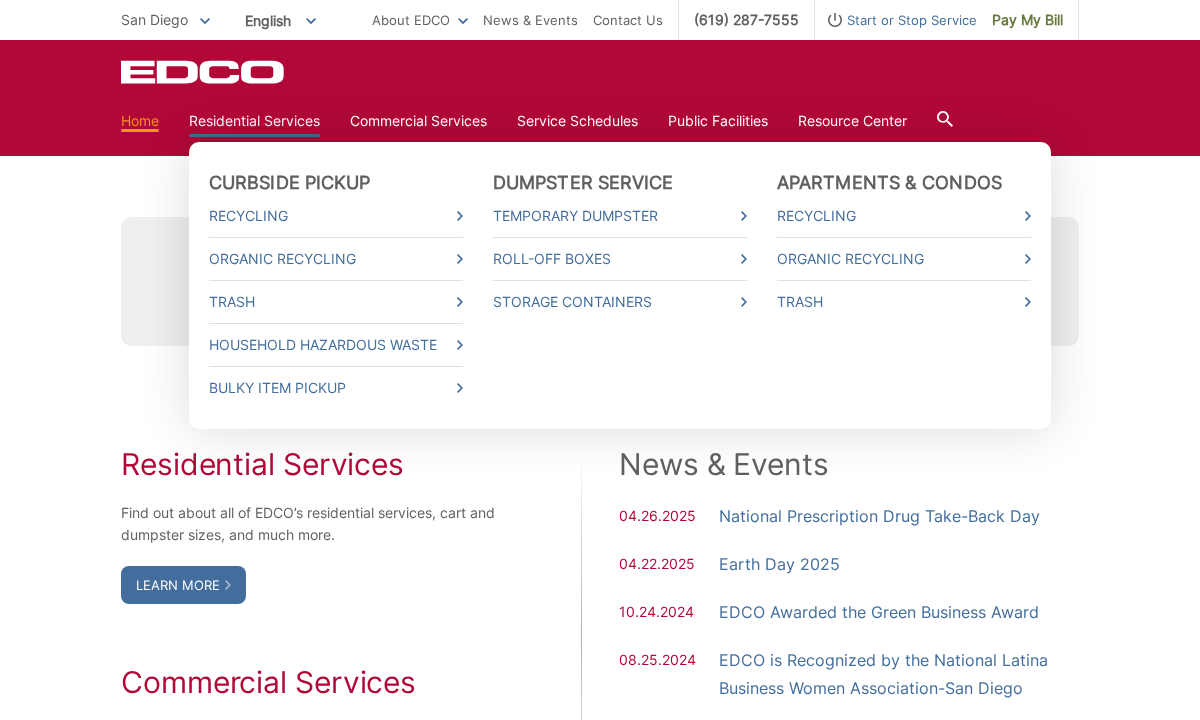 click on "Residential Services" at bounding box center (254, 121) 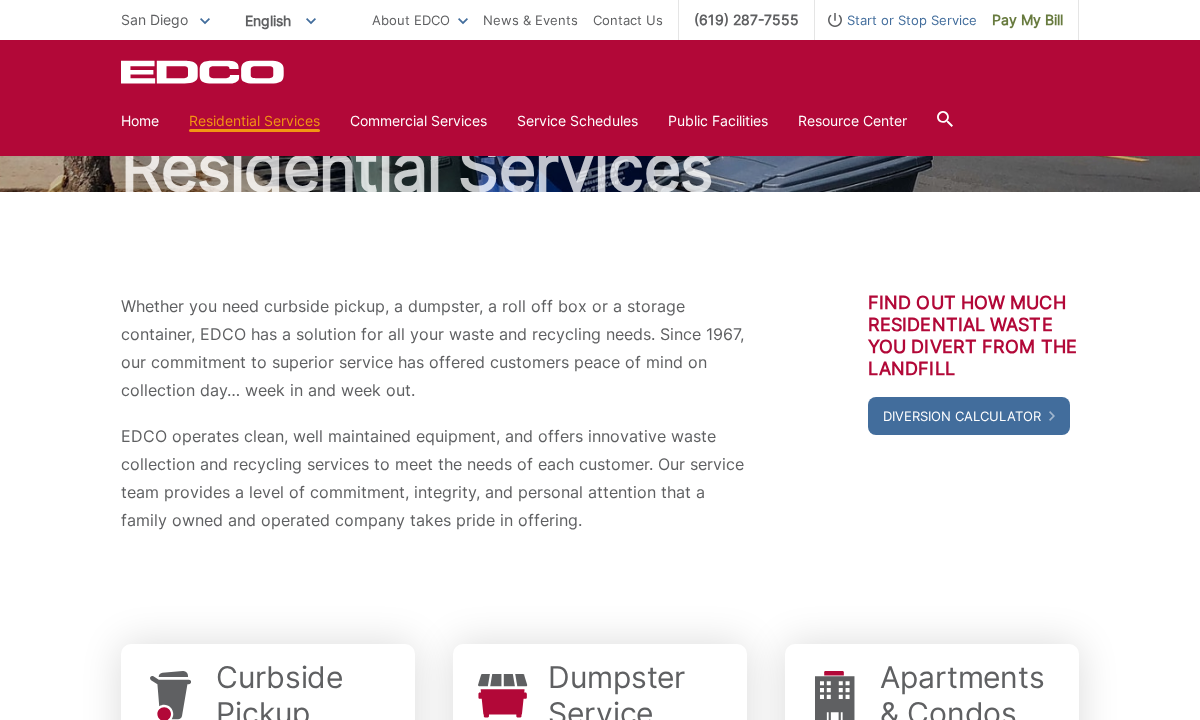 scroll, scrollTop: 0, scrollLeft: 0, axis: both 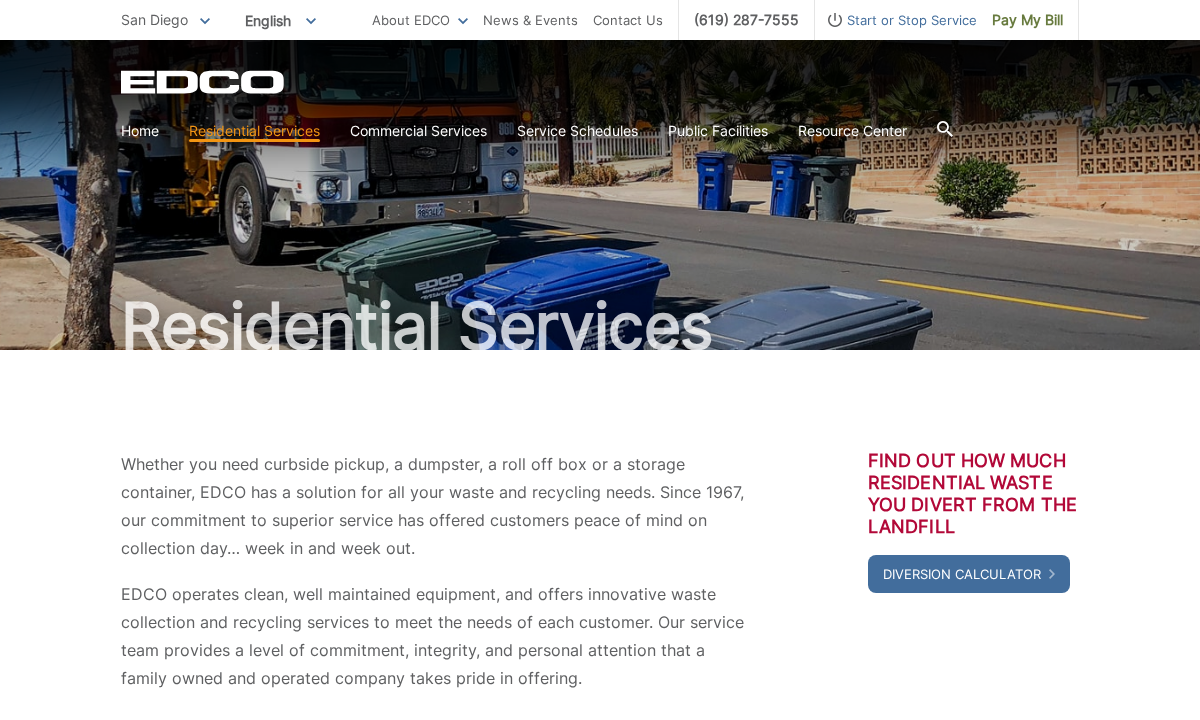 click on "Whether you need curbside pickup, a dumpster, a roll off box or a storage container, EDCO has a solution for all your waste and recycling needs. Since 1967, our commitment to superior service has offered customers peace of mind on collection day… week in and week out.
EDCO operates clean, well maintained equipment, and offers innovative waste collection and recycling services to meet the needs of each customer. Our service team provides a level of commitment, integrity, and personal attention that a family owned and operated company takes pride in offering.
Find out how much residential waste you divert from the landfill
Diversion Calculator" at bounding box center (600, 571) 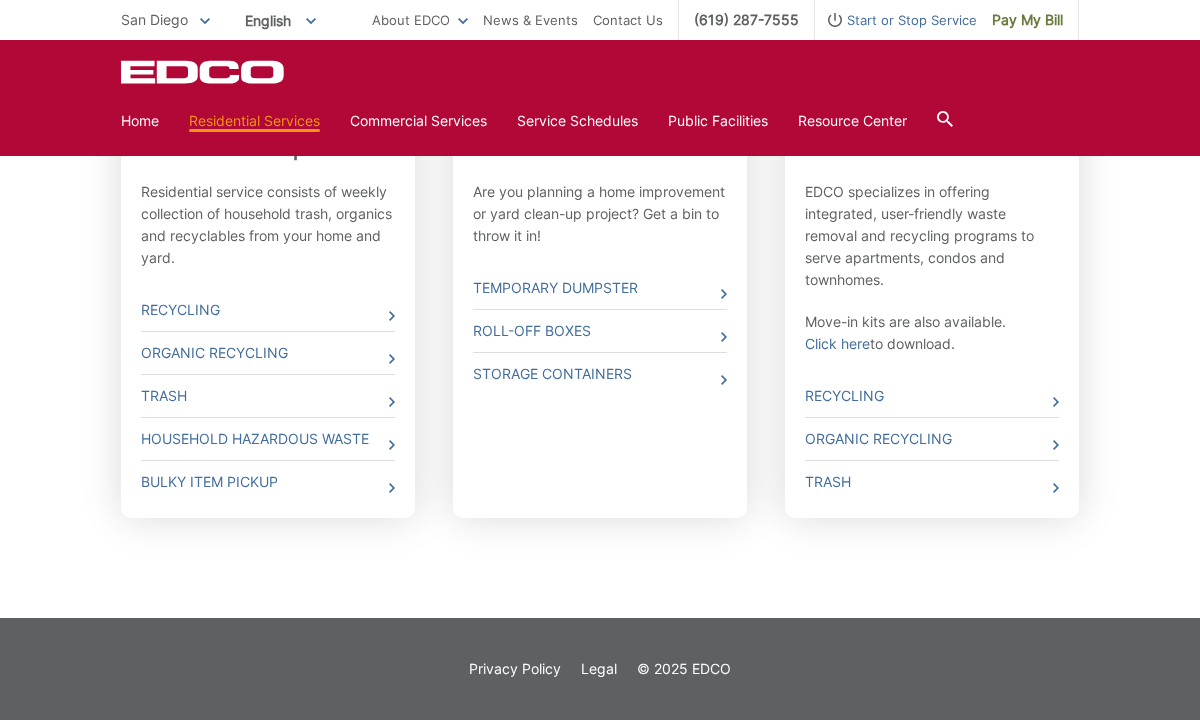 scroll, scrollTop: 0, scrollLeft: 0, axis: both 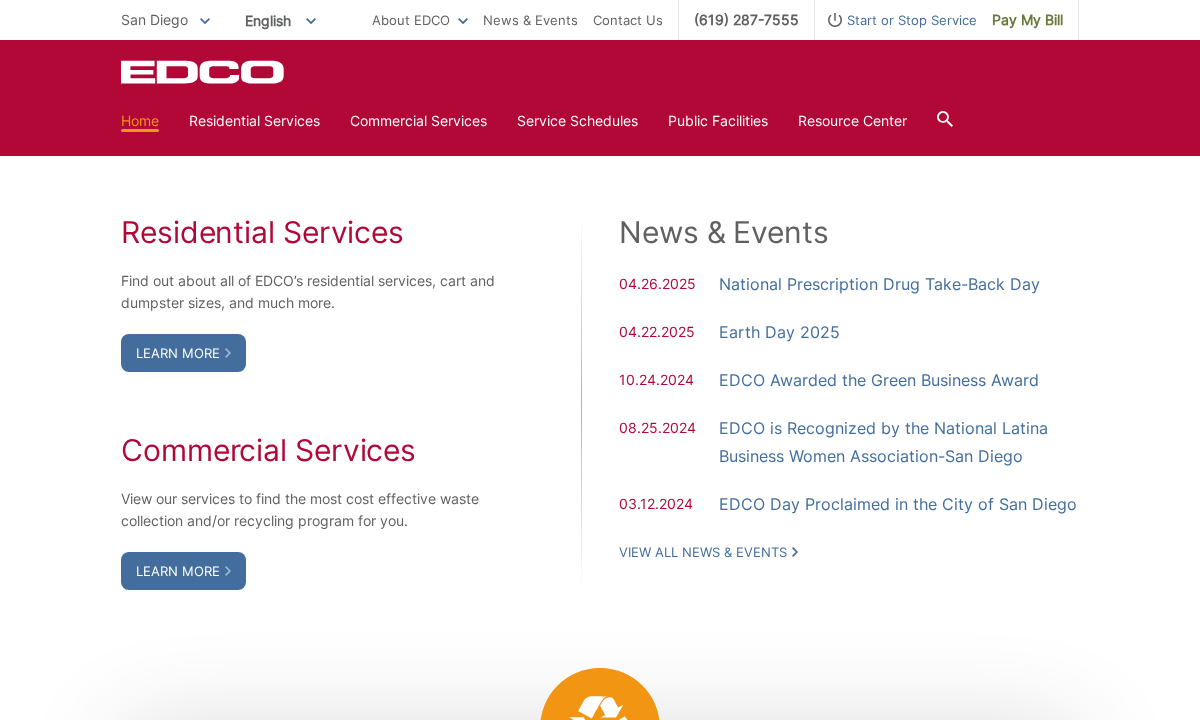 click on "Residential Services
Find out about all of EDCO’s residential services, cart and dumpster sizes, and much more.
Learn More
Commercial Services
View our services to find the most cost effective waste collection and/or recycling program for you.
Learn More" at bounding box center [309, 402] 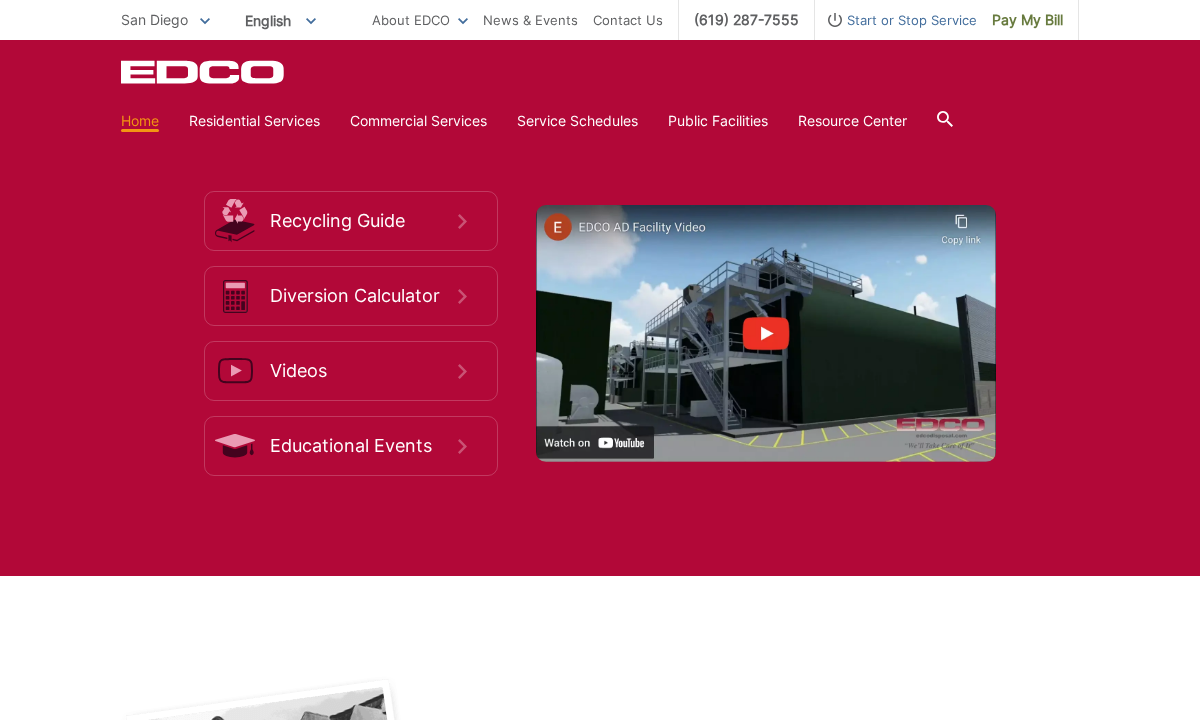 scroll, scrollTop: 882, scrollLeft: 0, axis: vertical 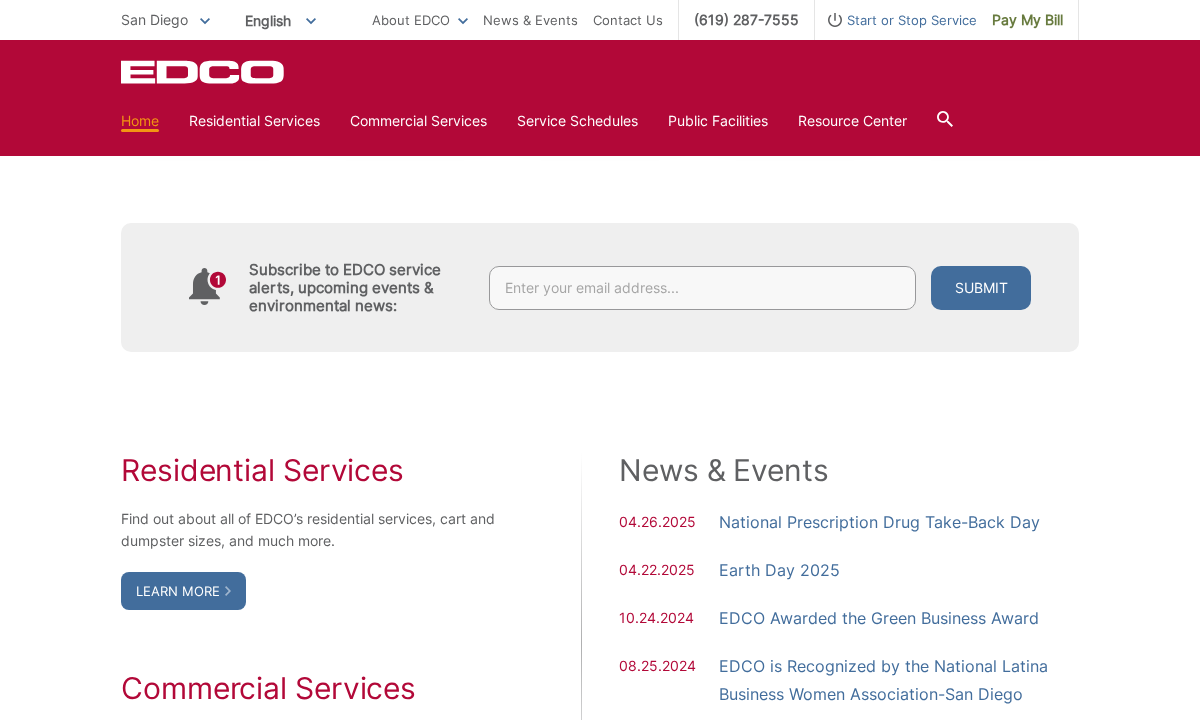 click on "Subscribe to EDCO service alerts, upcoming events & environmental news:
Submit" at bounding box center [600, 287] 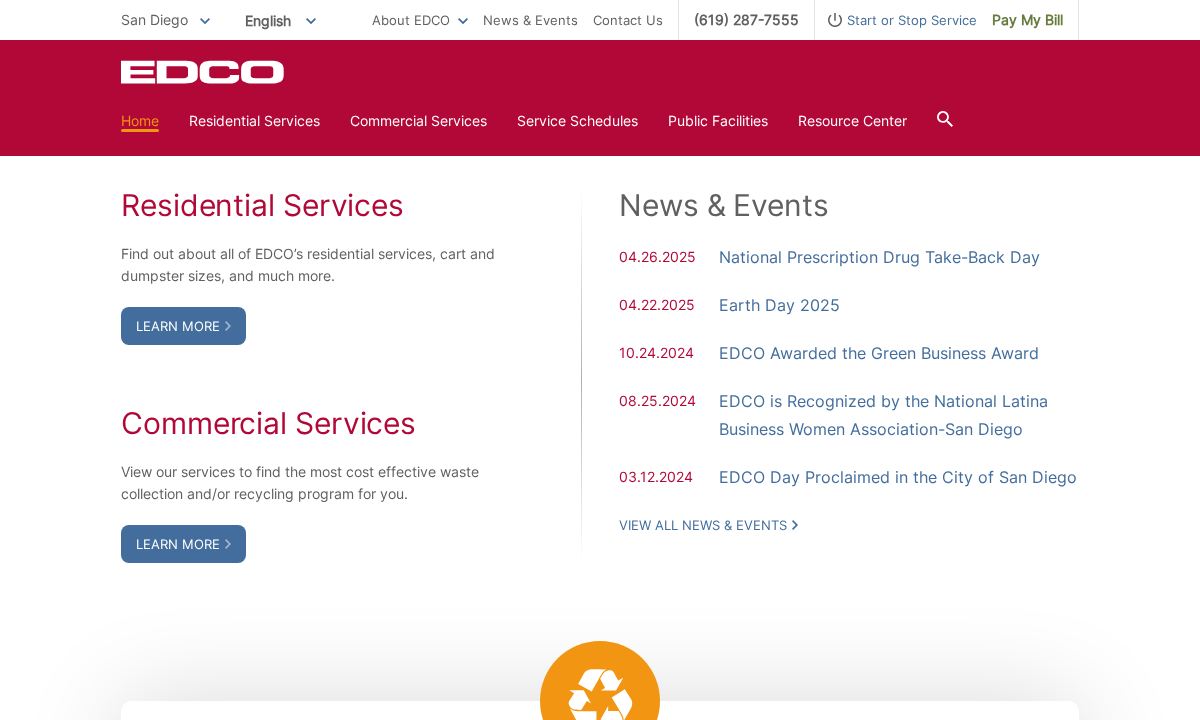 scroll, scrollTop: 1126, scrollLeft: 0, axis: vertical 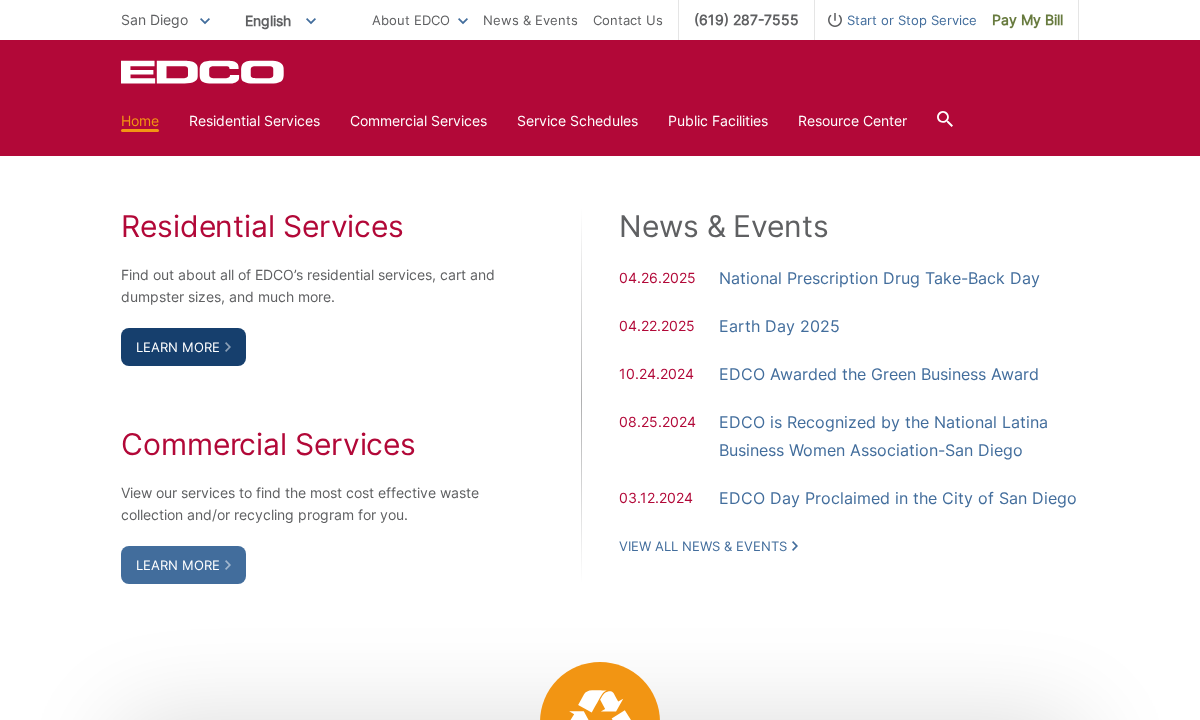 click on "Learn More" at bounding box center [183, 347] 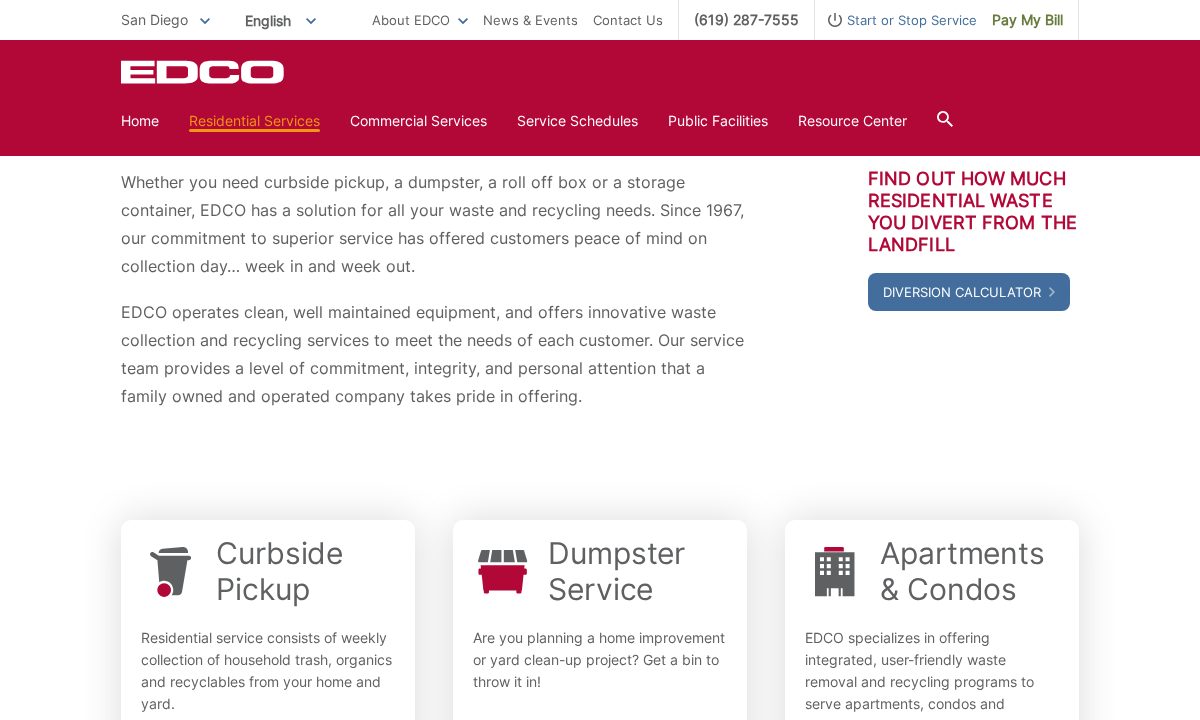 scroll, scrollTop: 0, scrollLeft: 0, axis: both 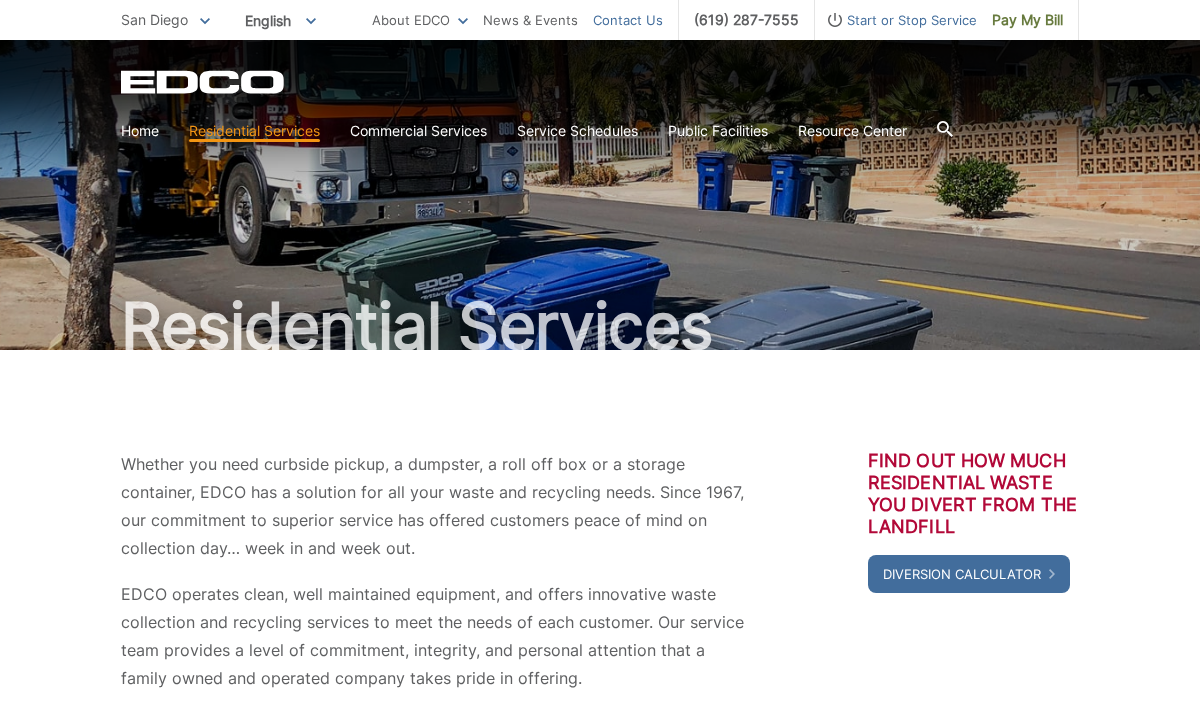click on "Contact Us" at bounding box center [628, 20] 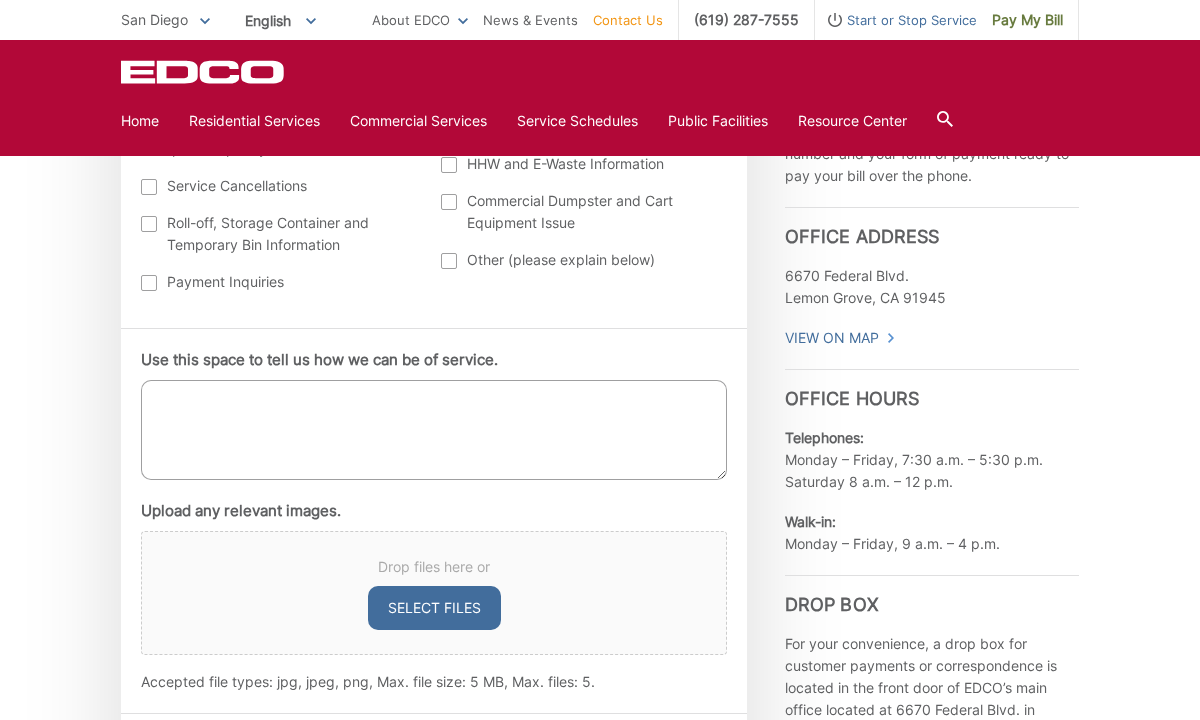 scroll, scrollTop: 0, scrollLeft: 0, axis: both 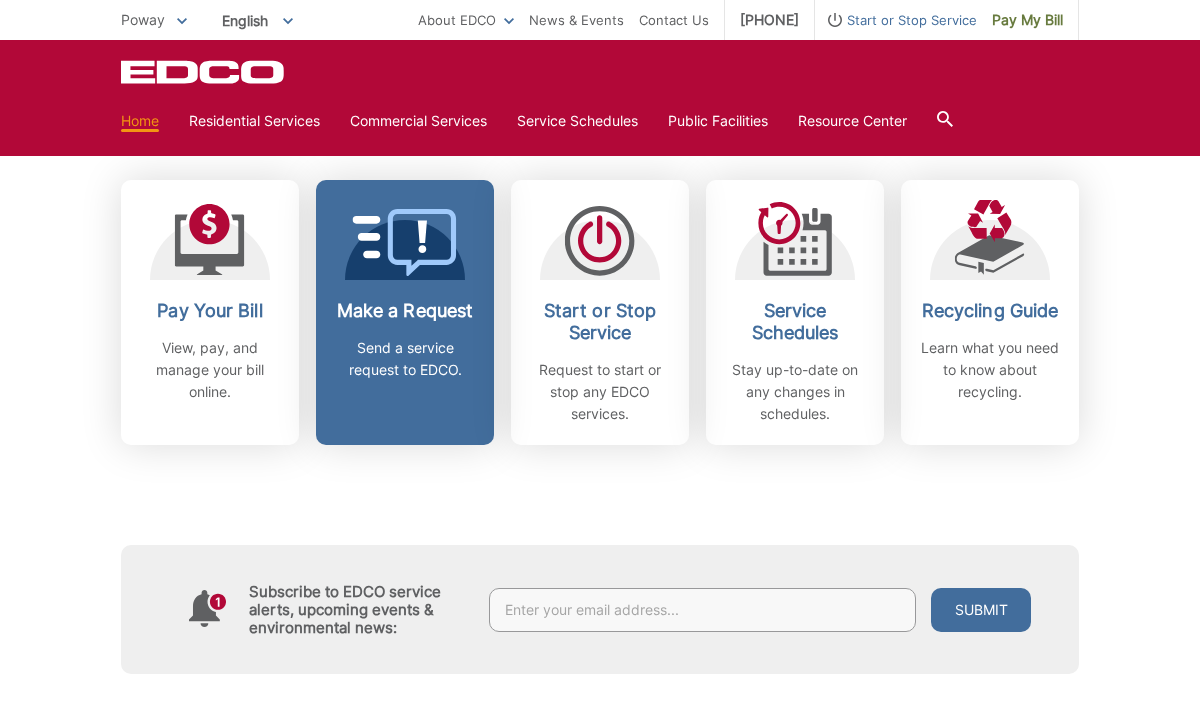 click on "Make a Request" at bounding box center [405, 311] 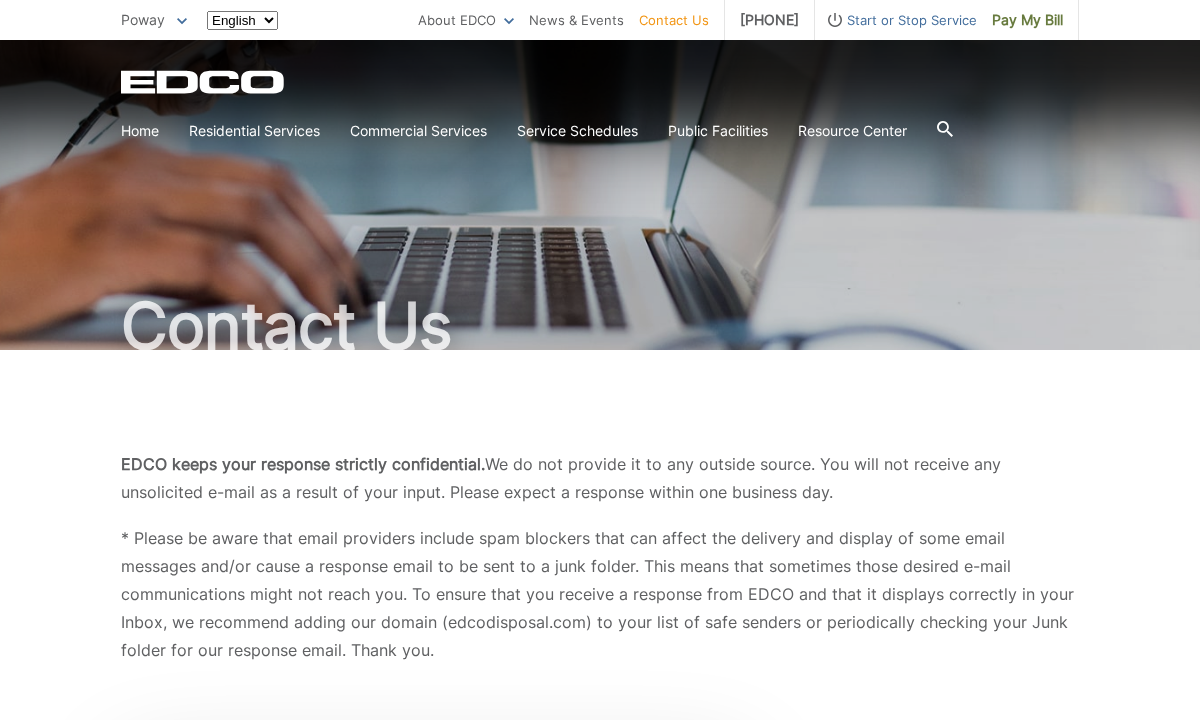 scroll, scrollTop: 0, scrollLeft: 0, axis: both 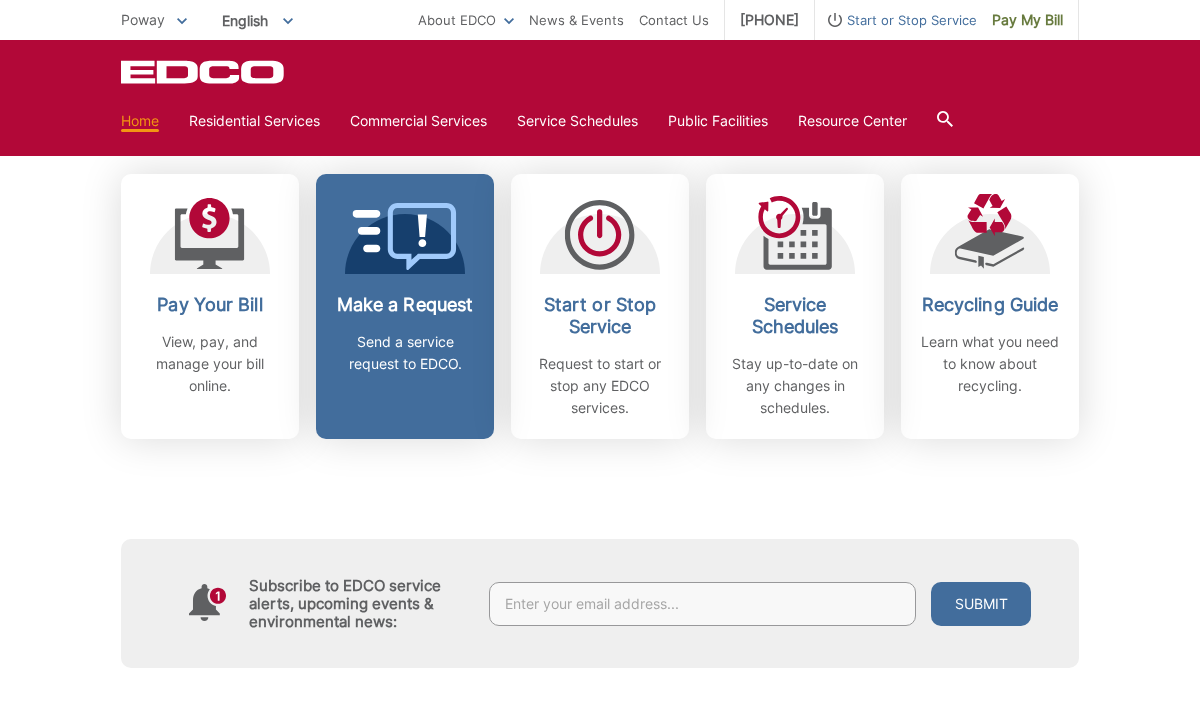 click on "Make a Request
Send a service request to EDCO." at bounding box center (405, 306) 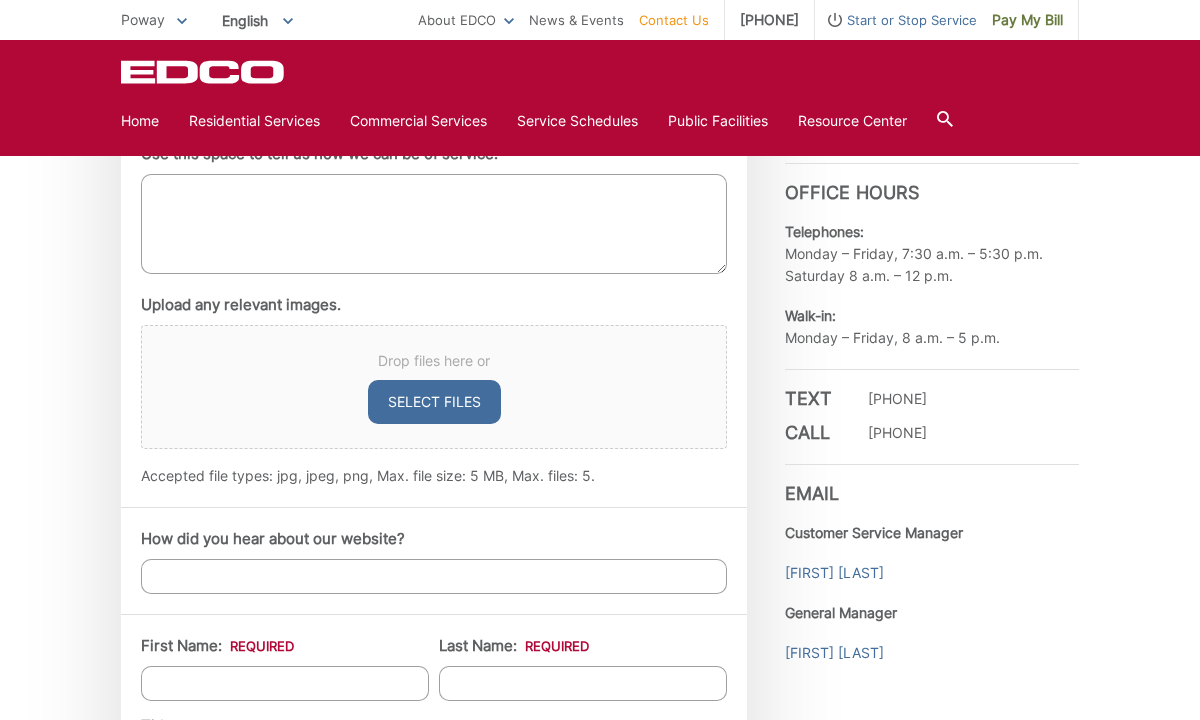 scroll, scrollTop: 1448, scrollLeft: 0, axis: vertical 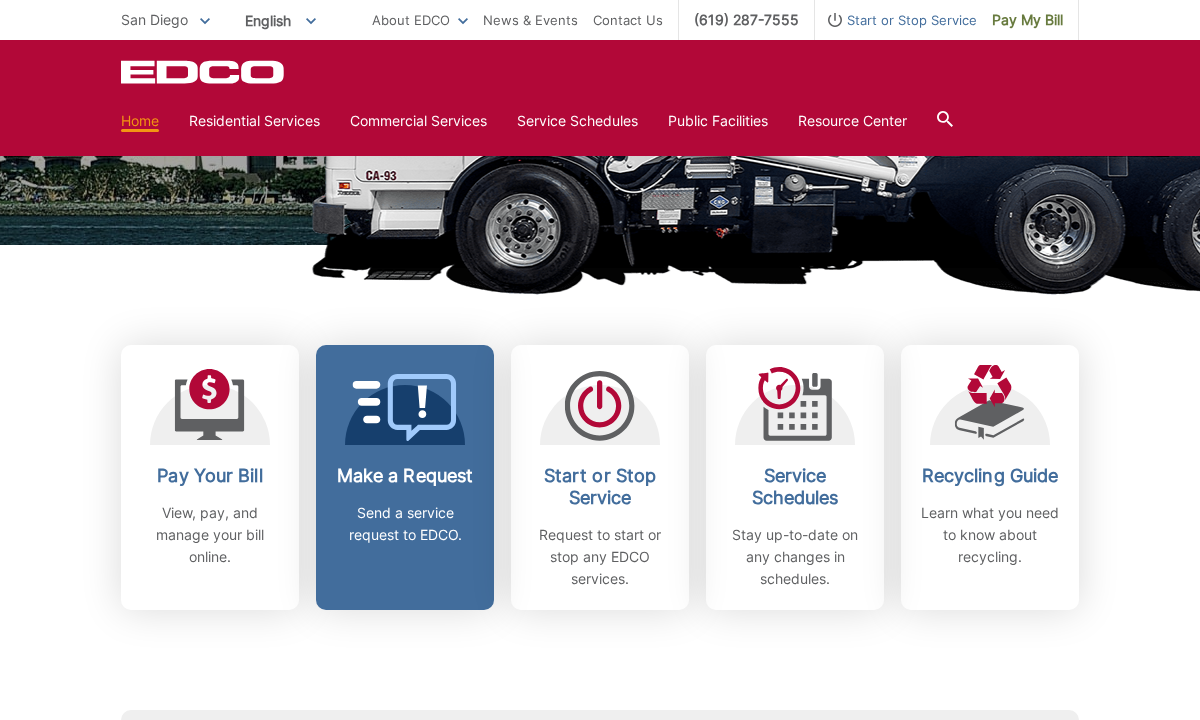 click on "Make a Request
Send a service request to EDCO." at bounding box center (405, 505) 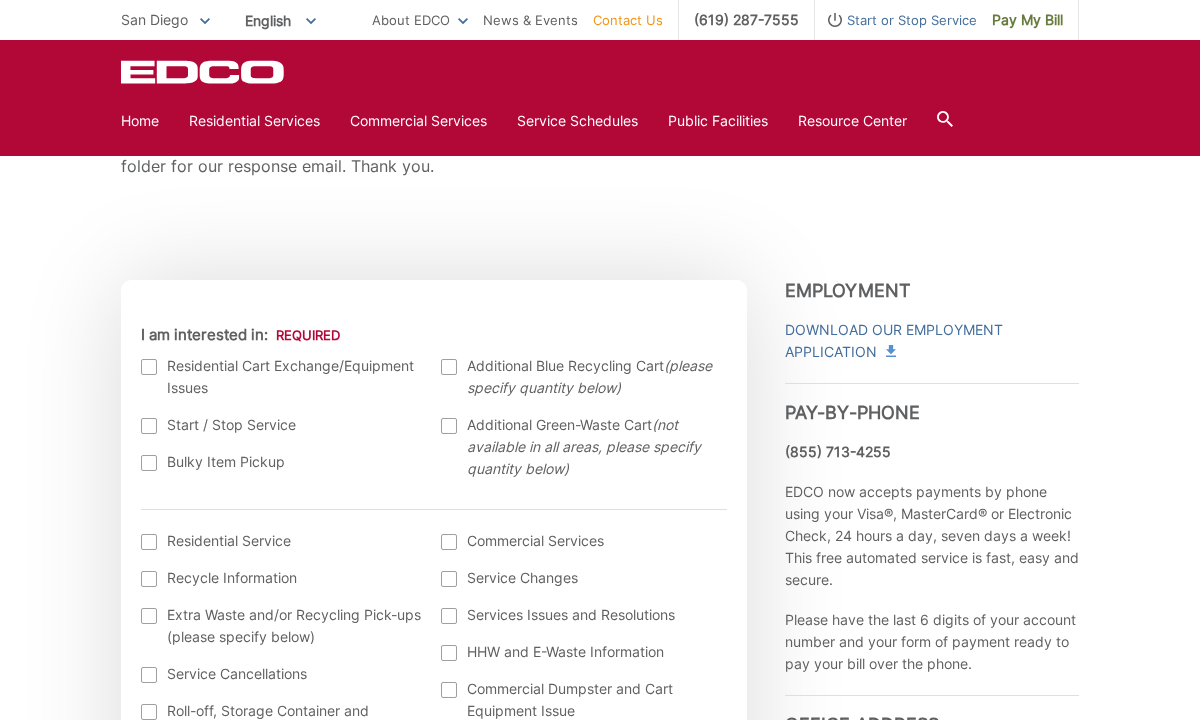 scroll, scrollTop: 477, scrollLeft: 0, axis: vertical 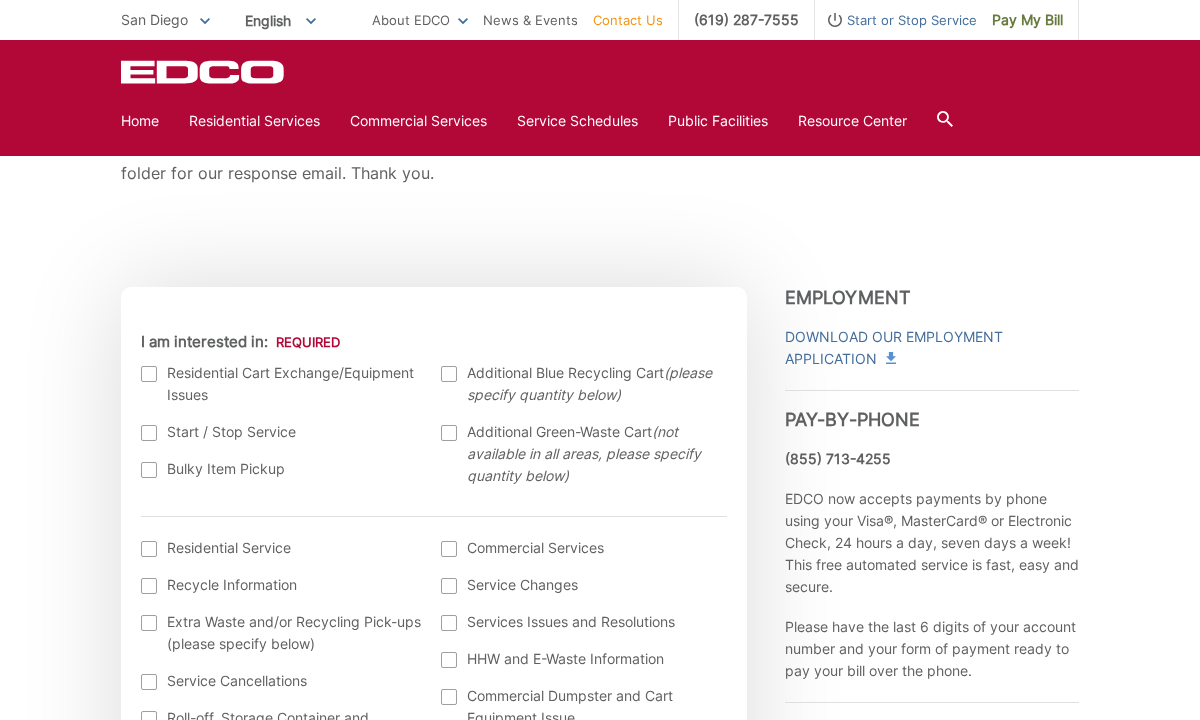 click at bounding box center (149, 374) 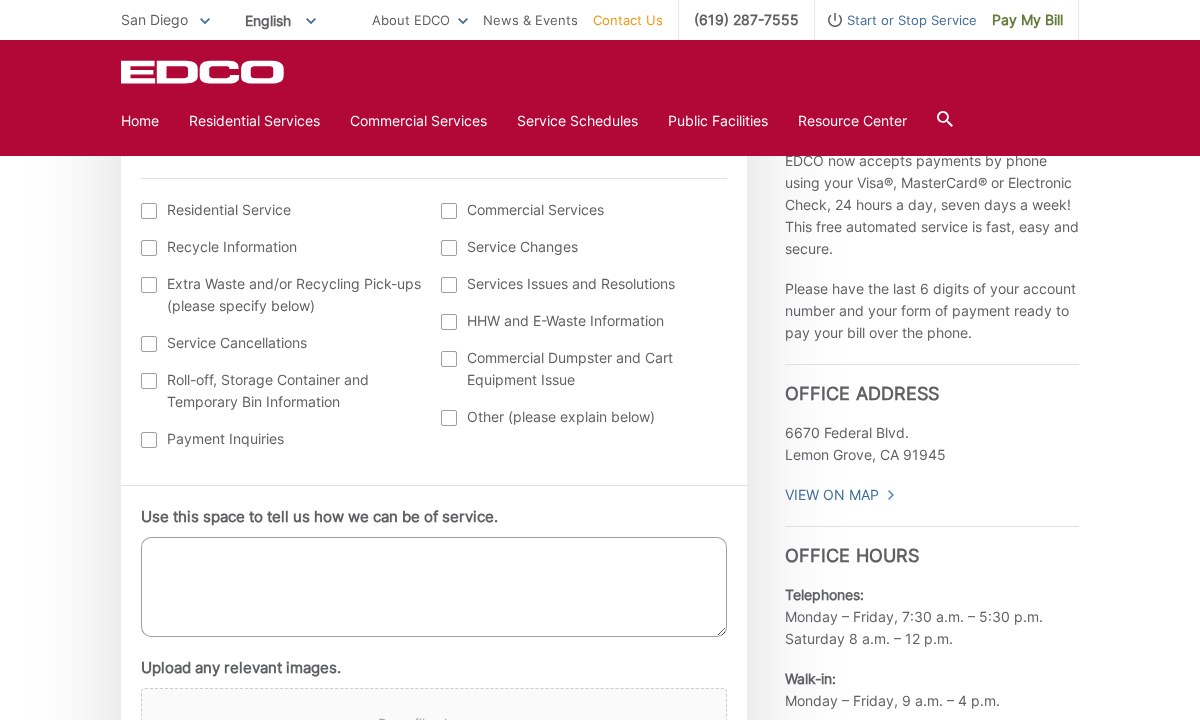 scroll, scrollTop: 812, scrollLeft: 0, axis: vertical 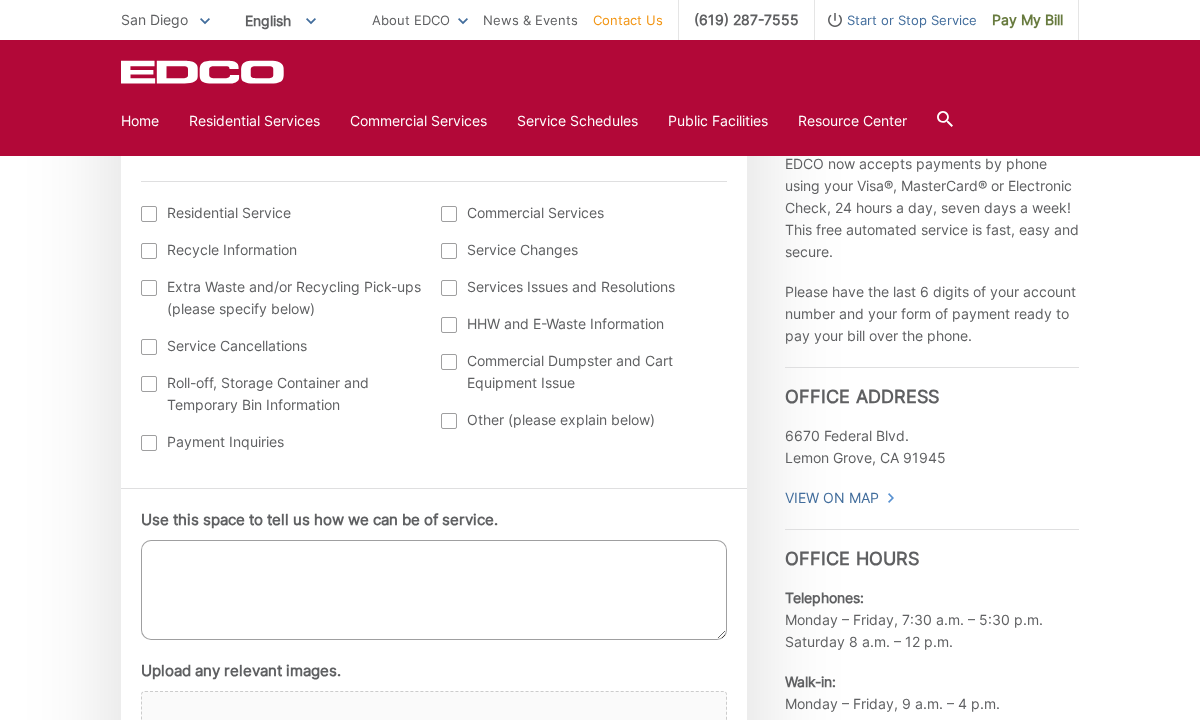 click on "Use this space to tell us how we can be of service." at bounding box center [434, 590] 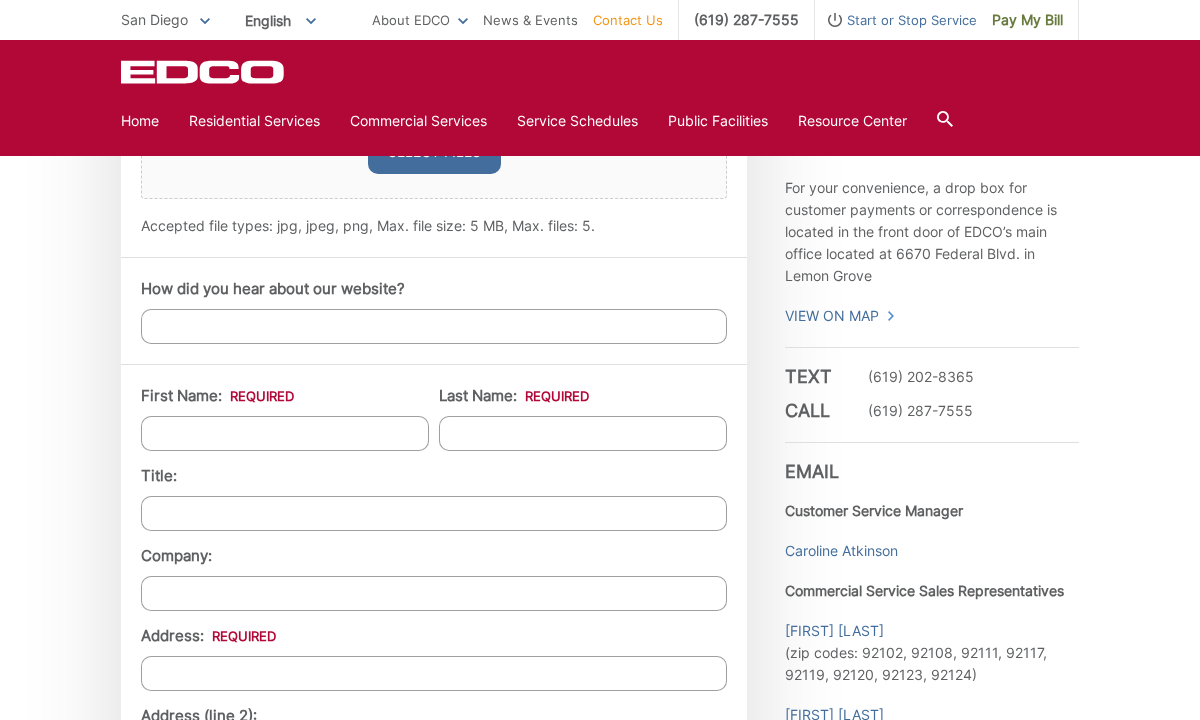 scroll, scrollTop: 1419, scrollLeft: 0, axis: vertical 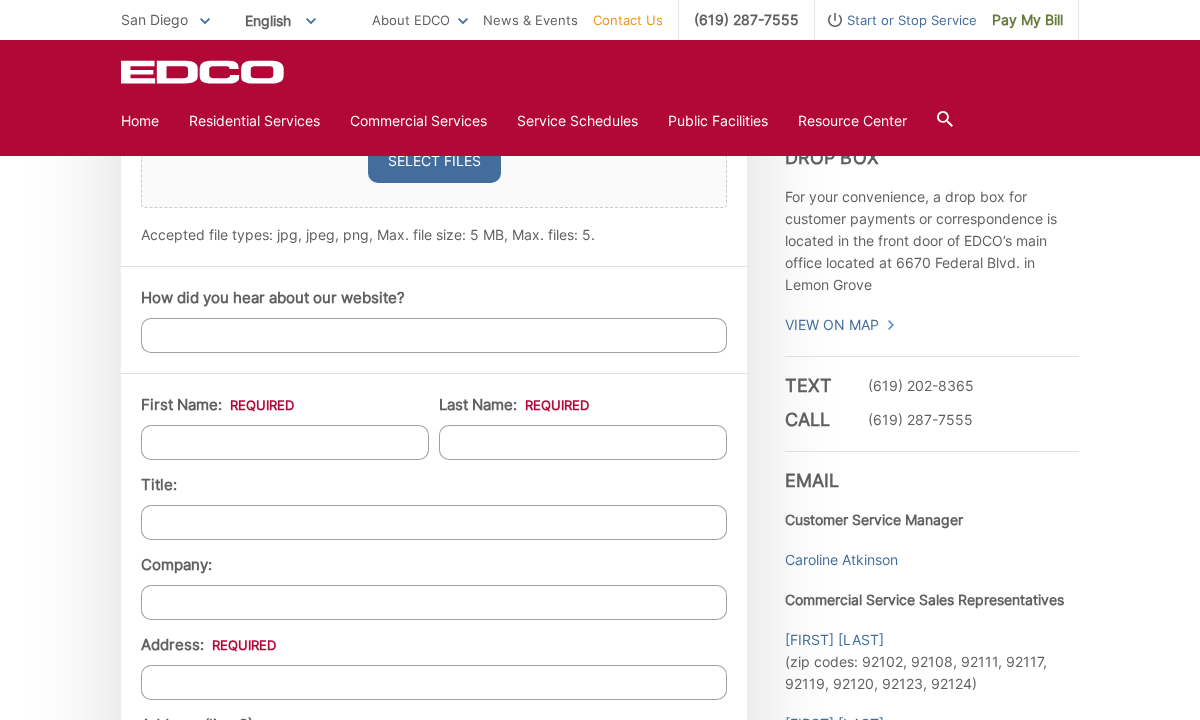 type on "Hi I would like to replace my standard garbage and recyclign bins for the smaller sizes." 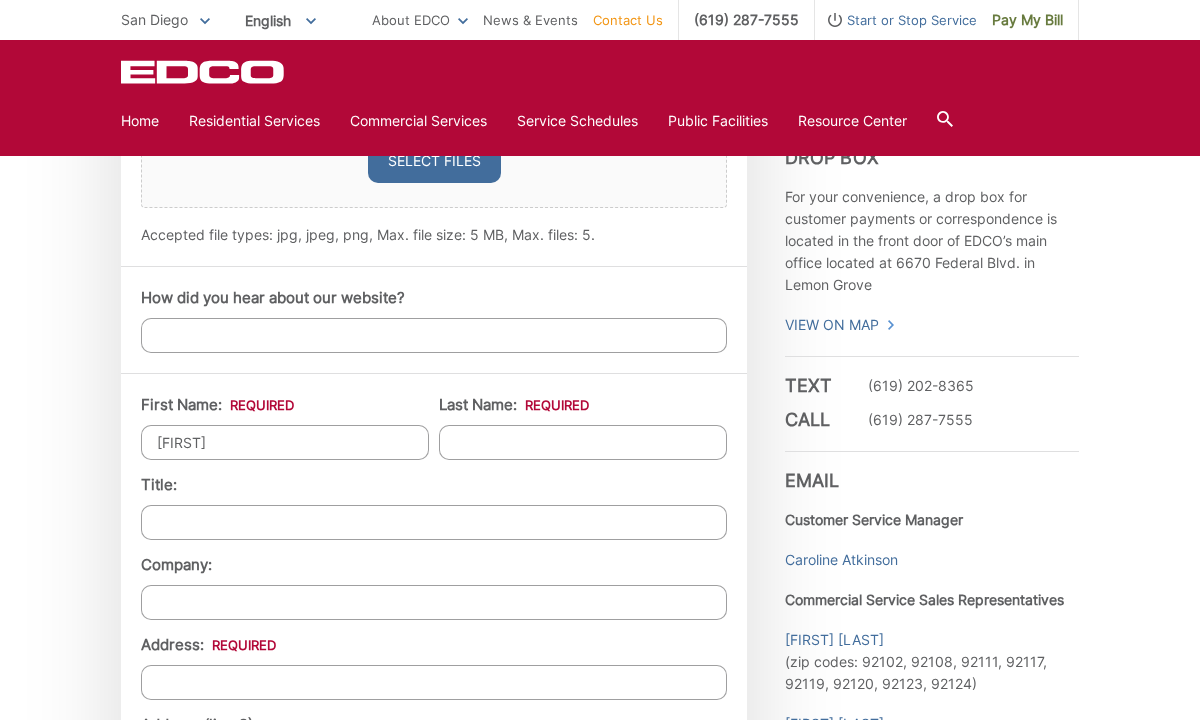 type on "[FIRST]" 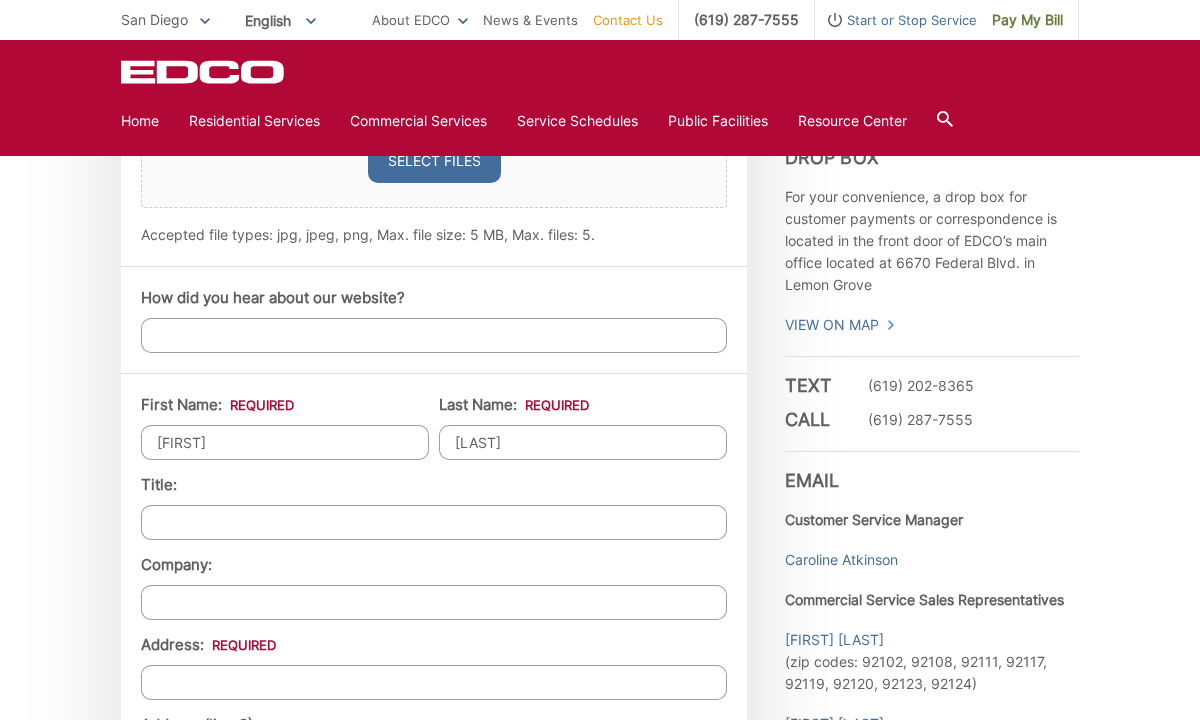 type on "[LAST]" 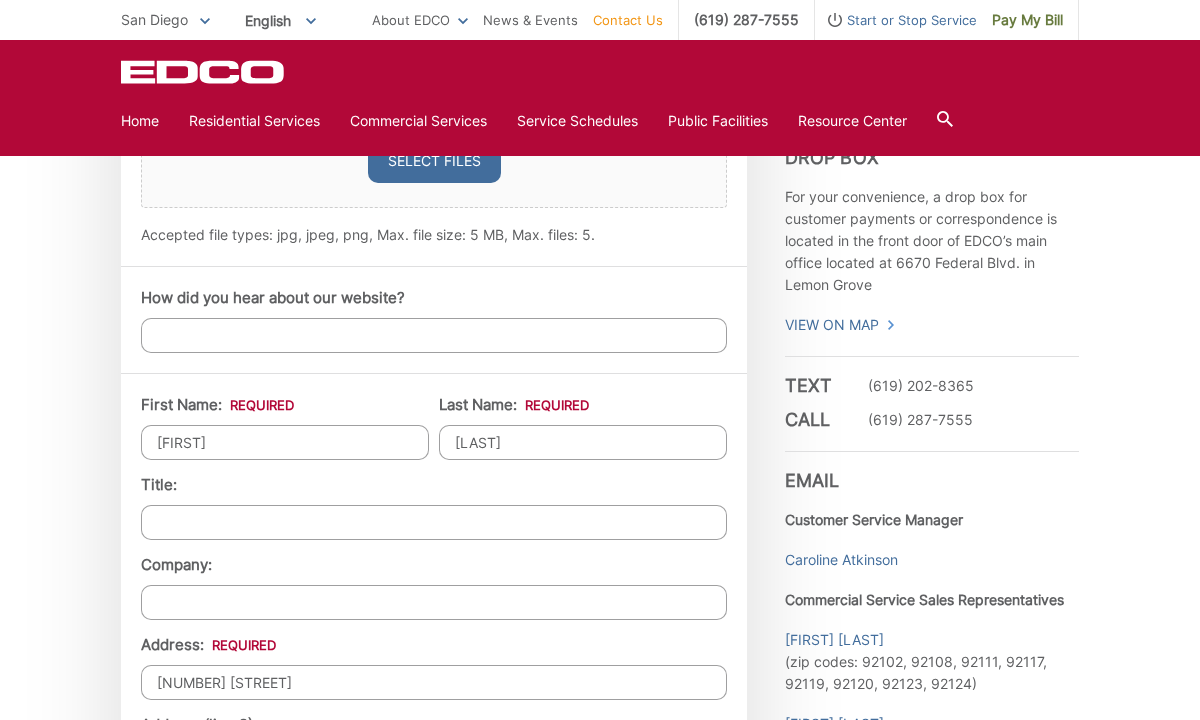 type on "[CITY]" 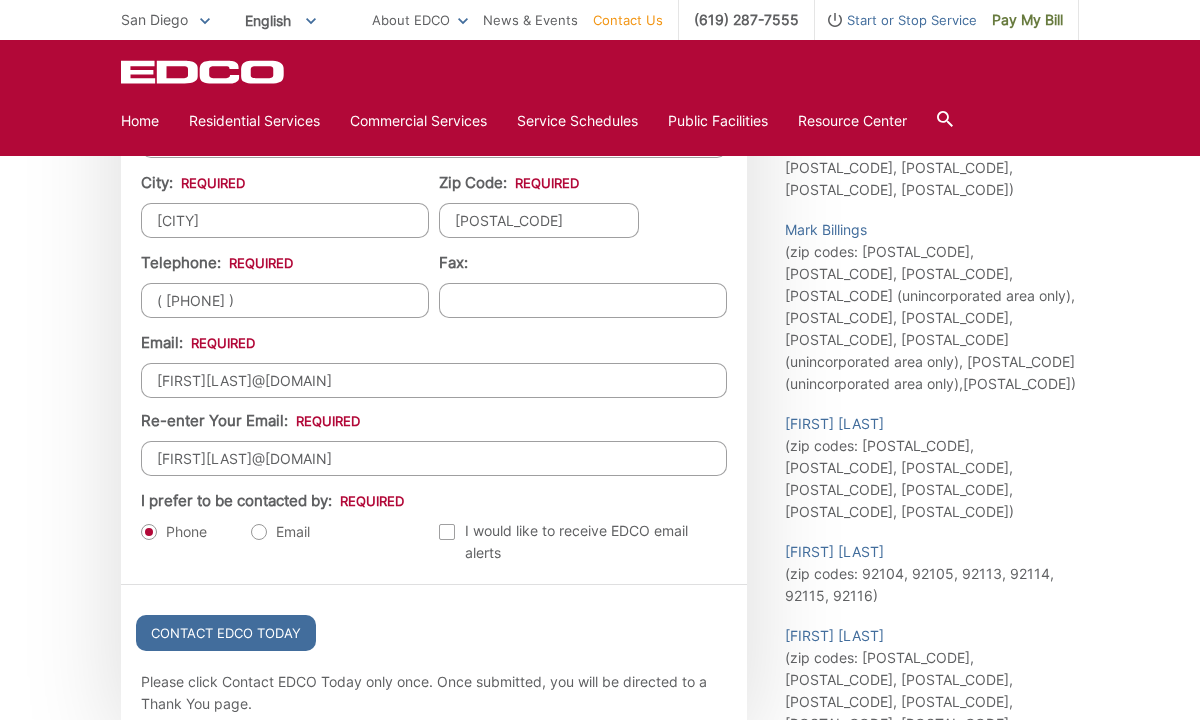 scroll, scrollTop: 2046, scrollLeft: 0, axis: vertical 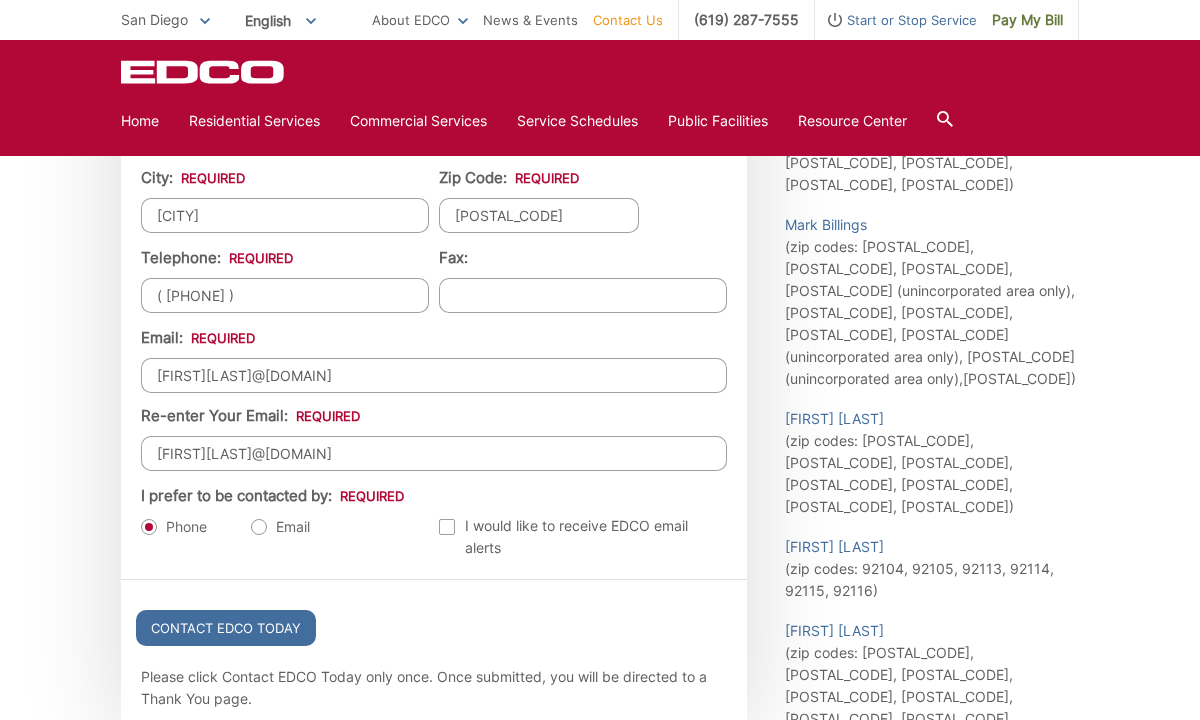 drag, startPoint x: 314, startPoint y: 302, endPoint x: 263, endPoint y: 300, distance: 51.0392 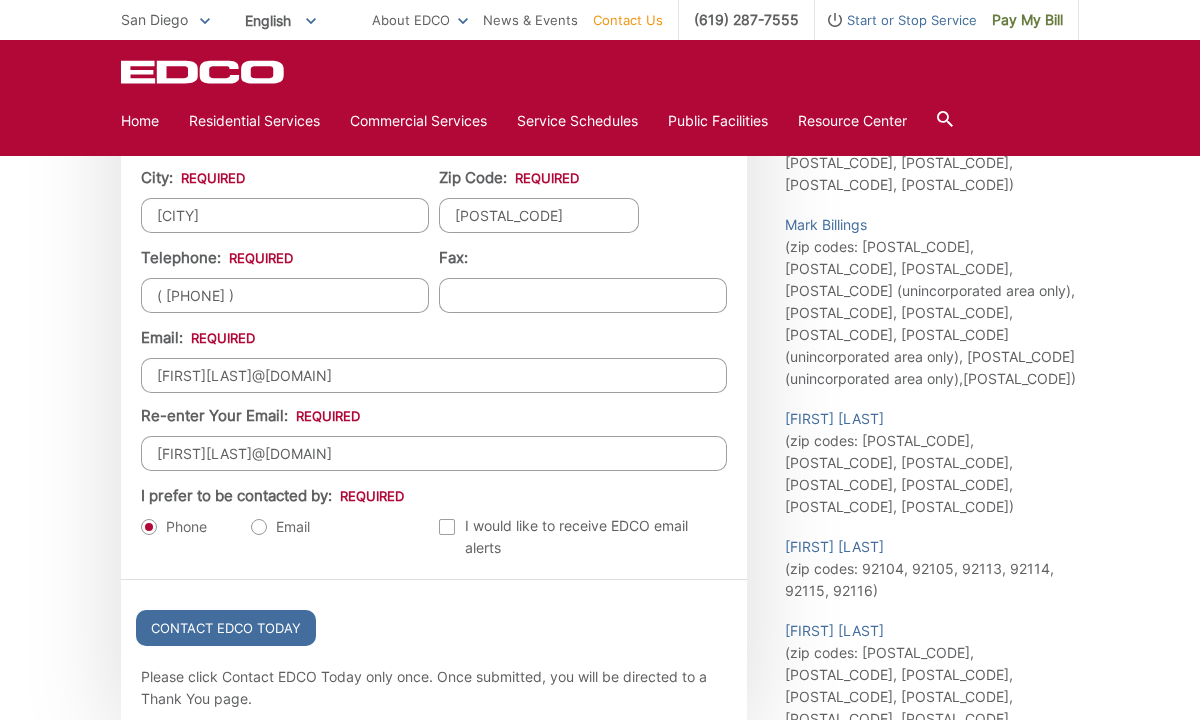 click on "First Name: * [FIRST] Last Name: * [FIRST] [LAST] Title: Company: Address: * [NUMBER] [STREET] Address (line 2): City: * [CITY] Zip Code: * [POSTAL_CODE] Telephone: * ( [PHONE] ) Fax: Email *
Email:
[EMAIL]
Re-enter Your Email:
[EMAIL]
I prefer to be contacted by: *
Phone
Email
Email Alerts   I would like to receive EDCO email alerts Email Alerts   I would like to receive EDI email alerts Email Alerts   I would like to receive RDS email alerts" at bounding box center (434, 163) 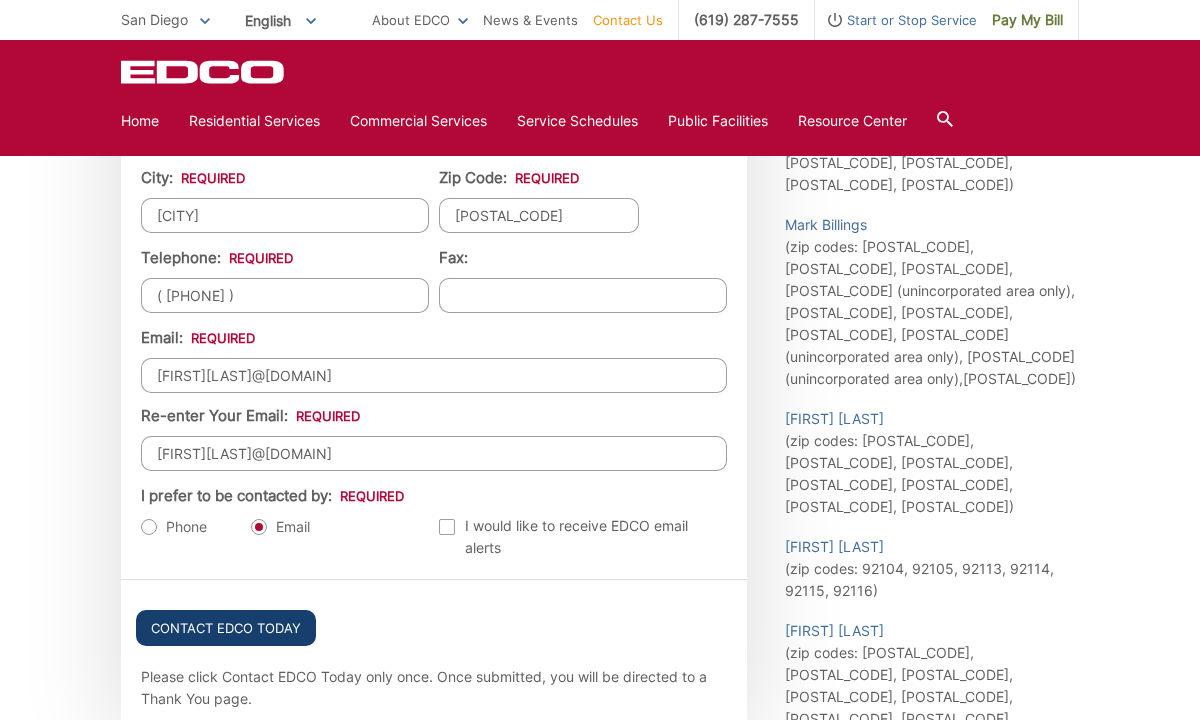 click on "Contact EDCO Today" at bounding box center [226, 628] 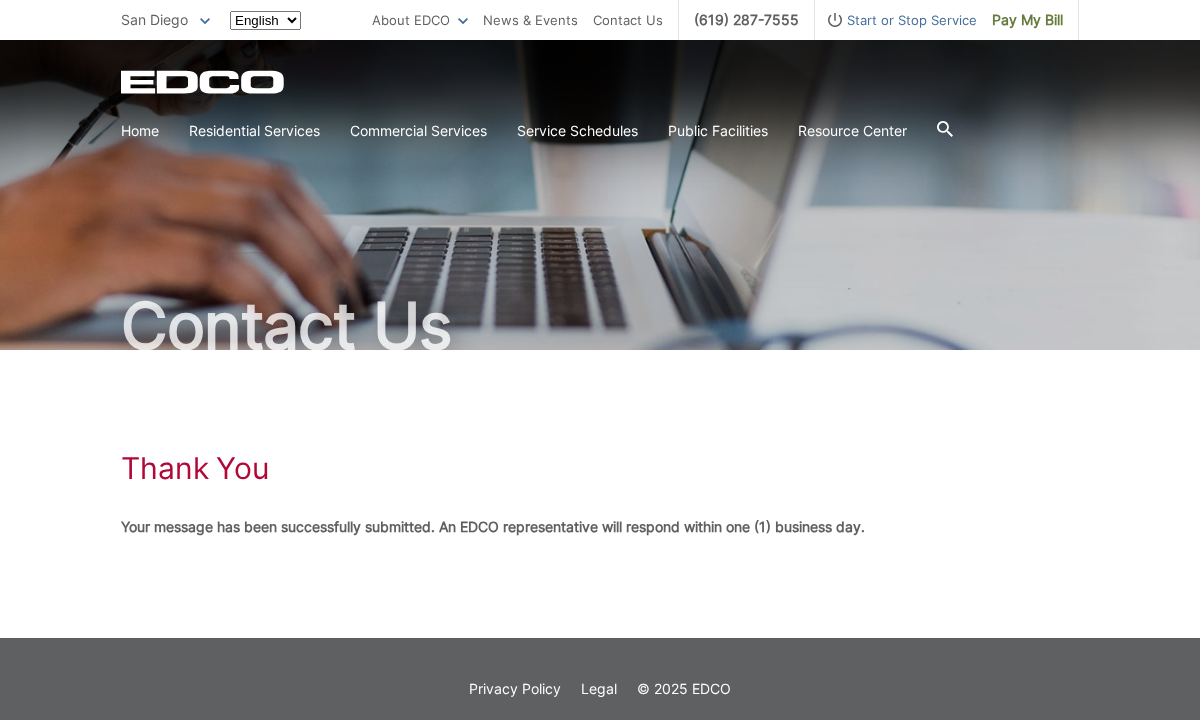 scroll, scrollTop: 0, scrollLeft: 0, axis: both 